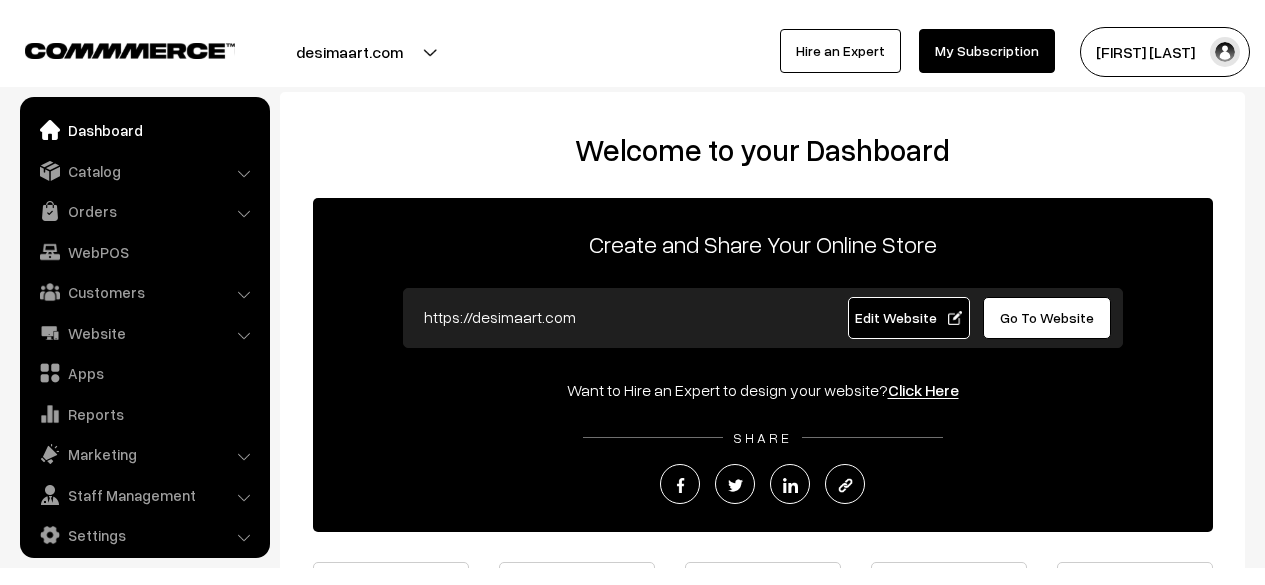 scroll, scrollTop: 0, scrollLeft: 0, axis: both 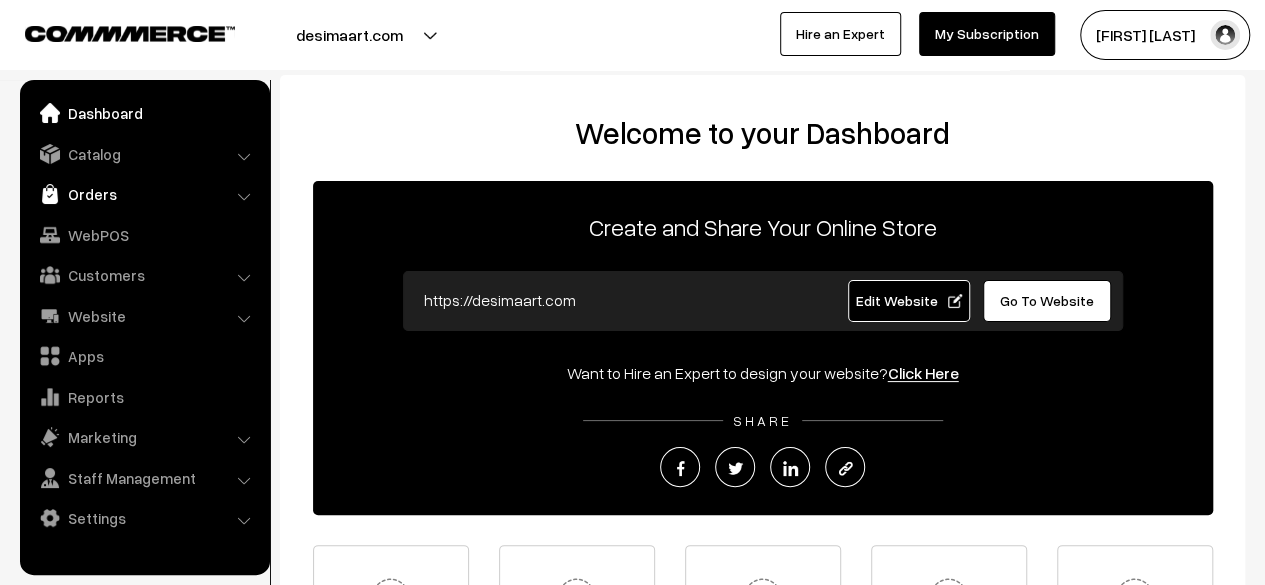 click on "Orders" at bounding box center [144, 194] 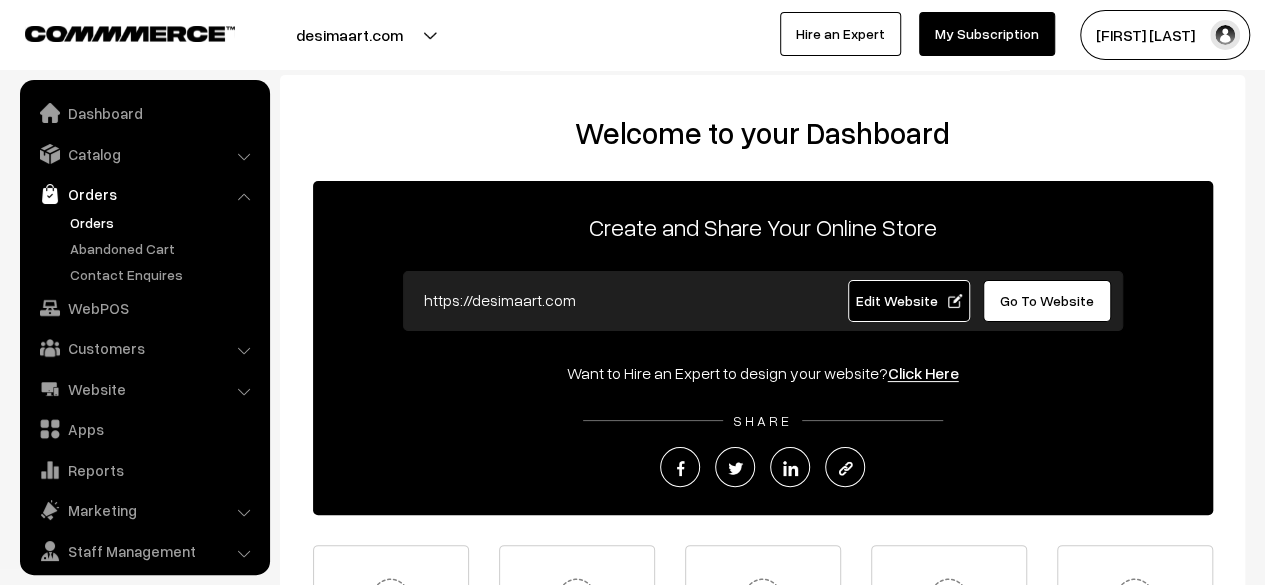 click on "Orders" at bounding box center [164, 222] 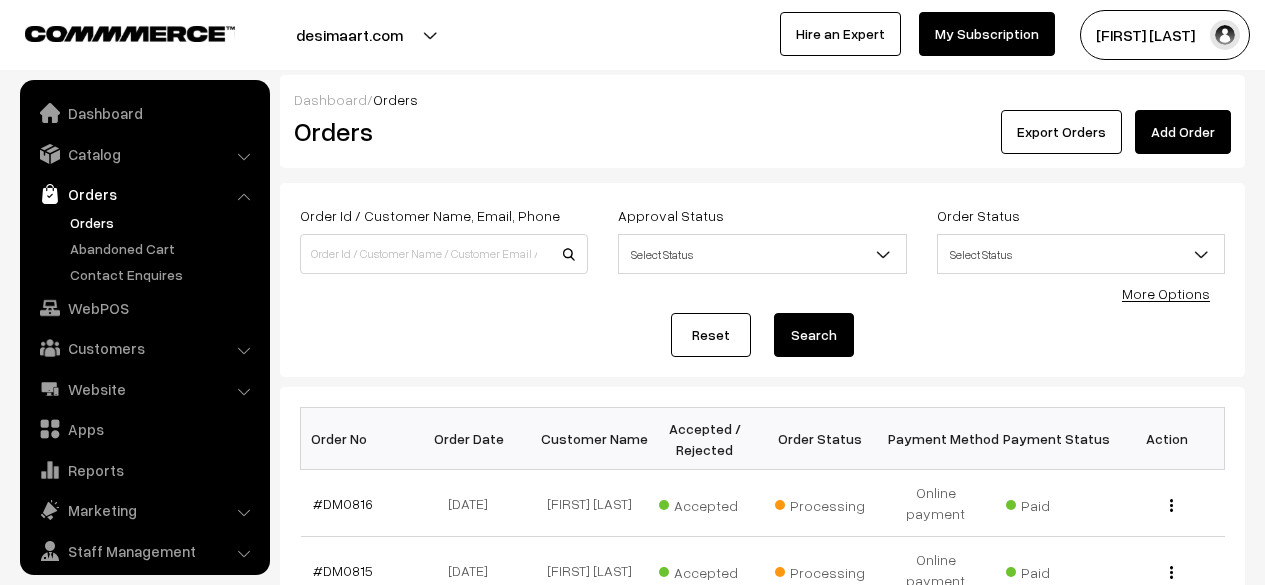 scroll, scrollTop: 0, scrollLeft: 0, axis: both 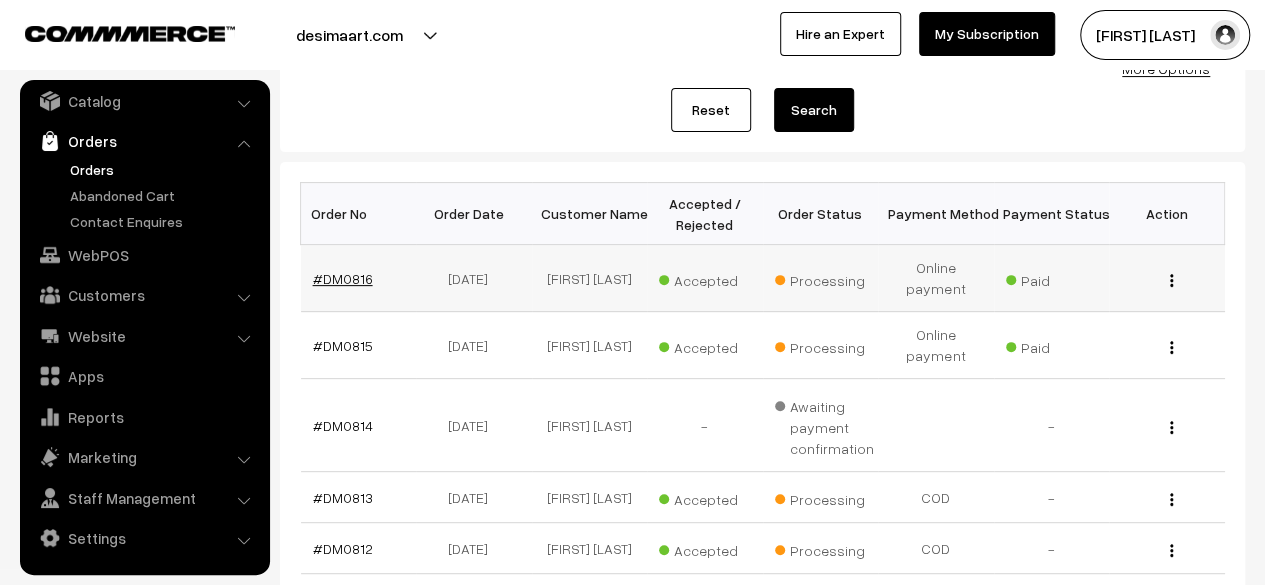 click on "#DM0816" at bounding box center (343, 278) 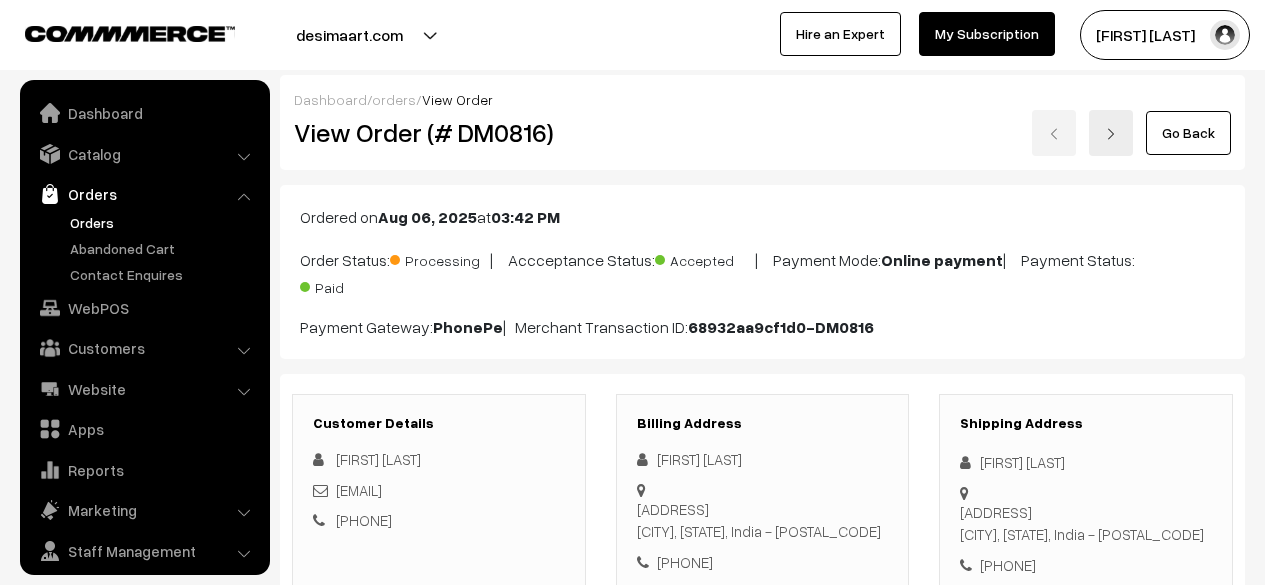 scroll, scrollTop: 0, scrollLeft: 0, axis: both 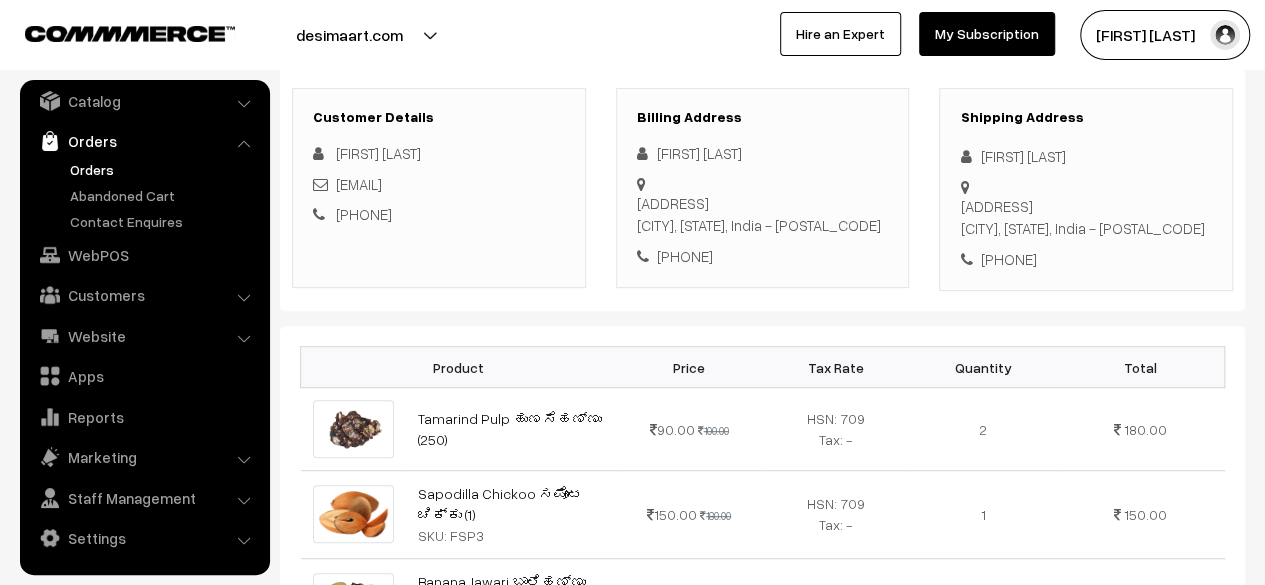 click on "Orders" at bounding box center (164, 169) 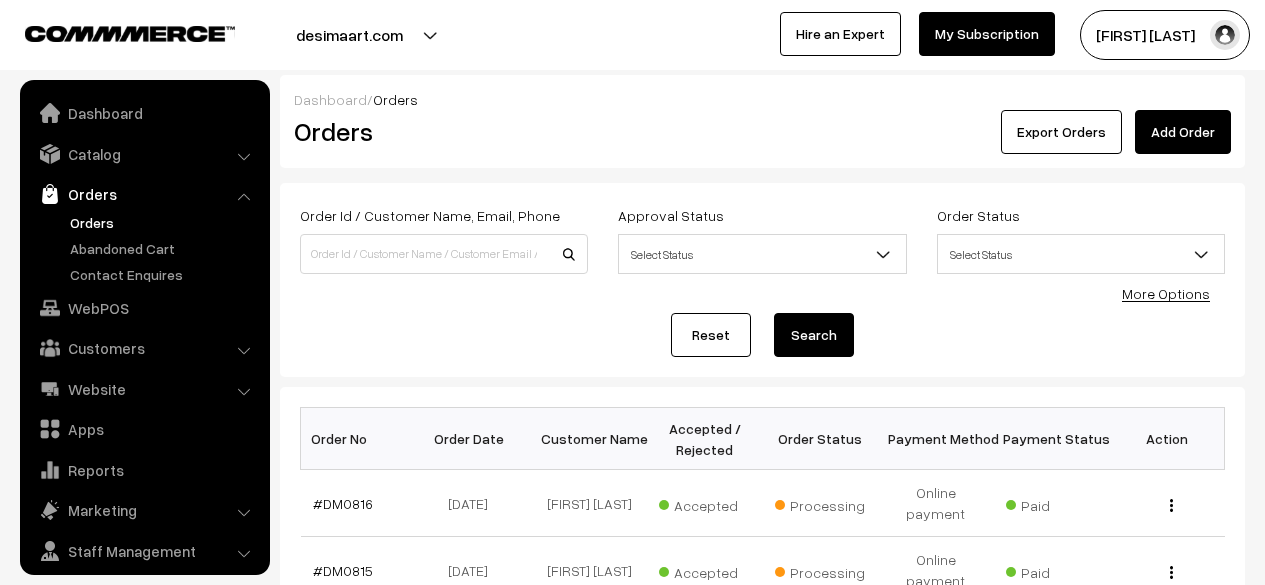 scroll, scrollTop: 0, scrollLeft: 0, axis: both 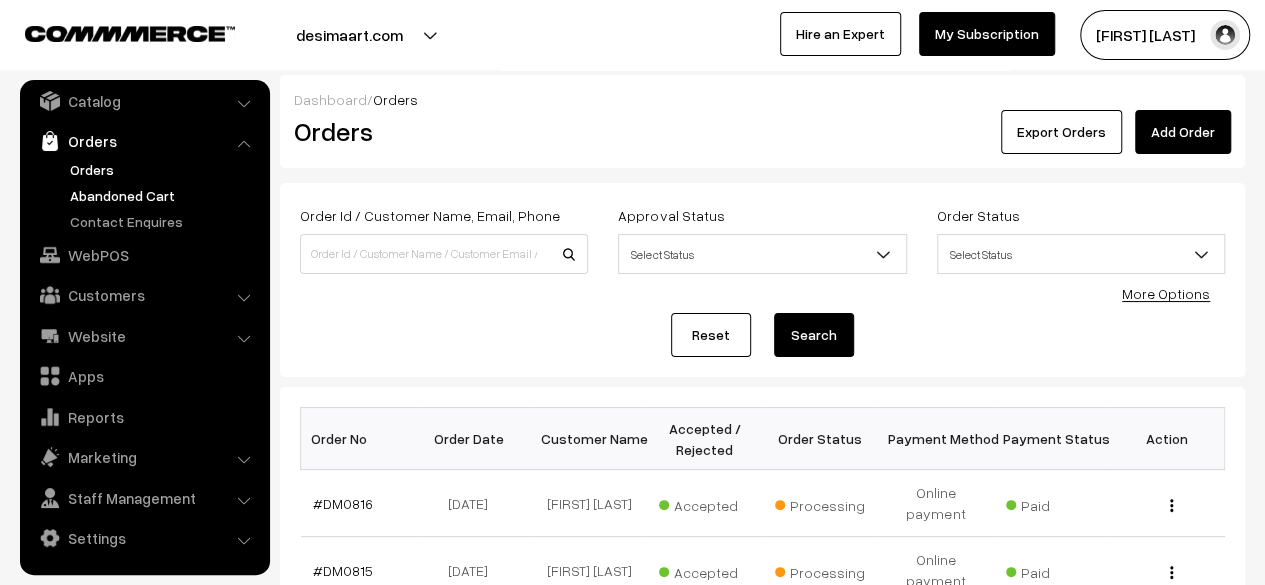 click on "Abandoned Cart" at bounding box center (164, 195) 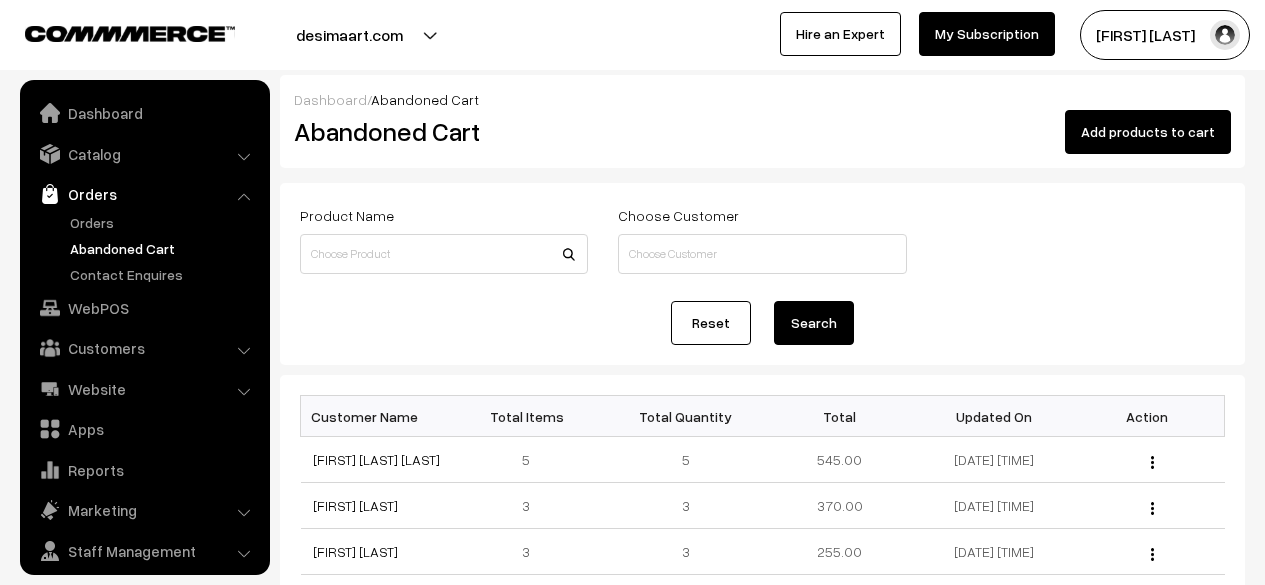 scroll, scrollTop: 0, scrollLeft: 0, axis: both 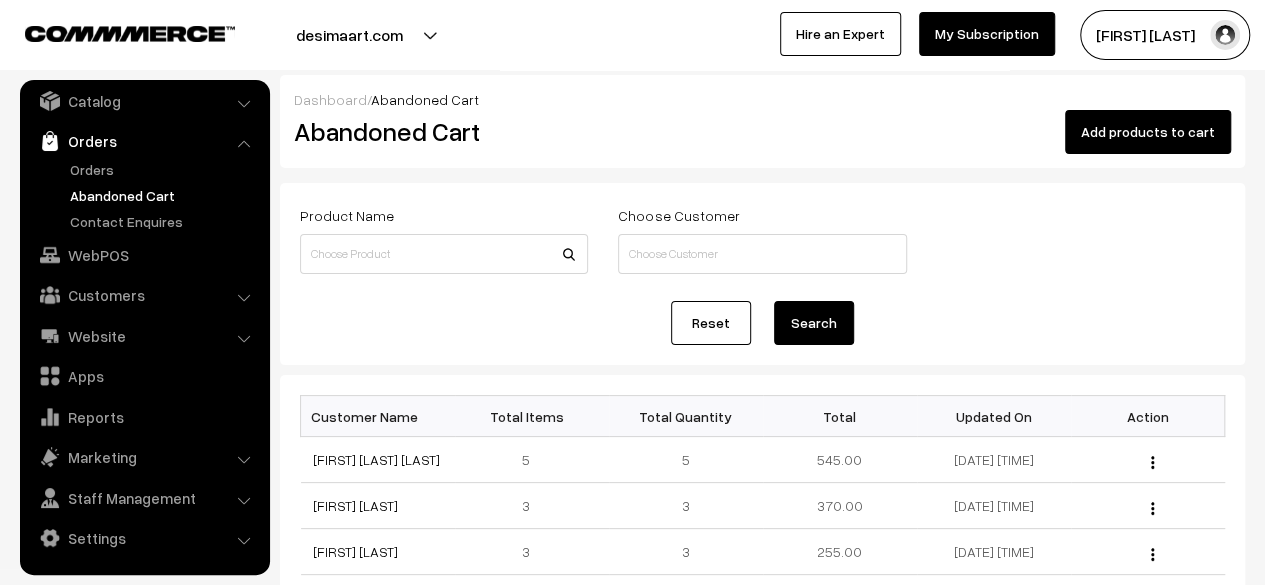 click on "Abandoned Cart" at bounding box center (164, 195) 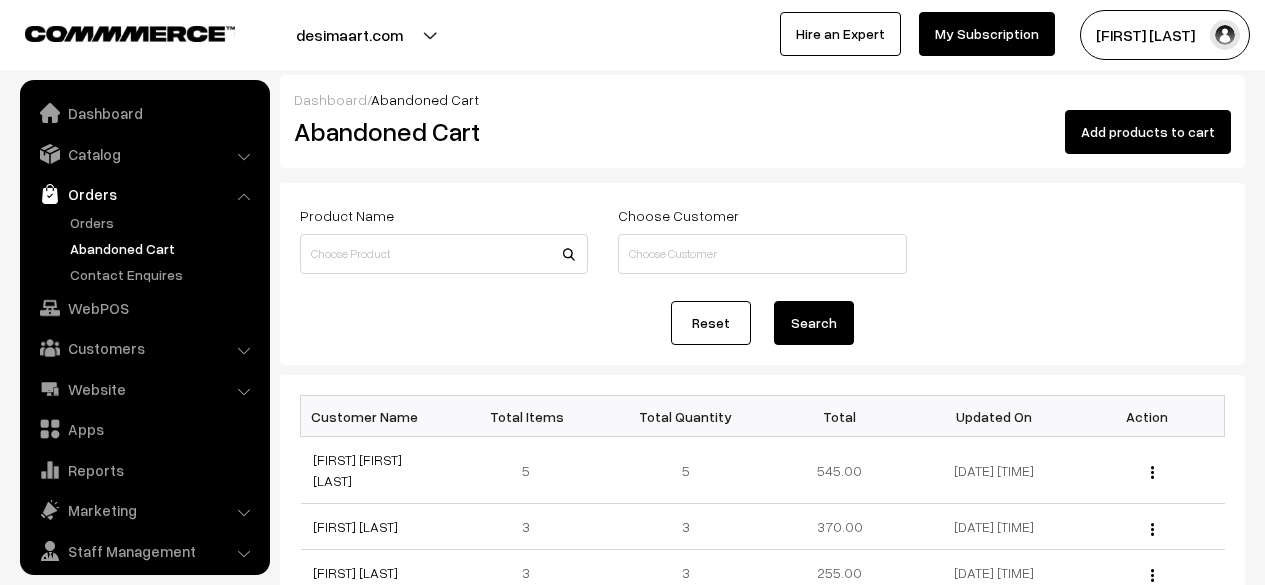 scroll, scrollTop: 0, scrollLeft: 0, axis: both 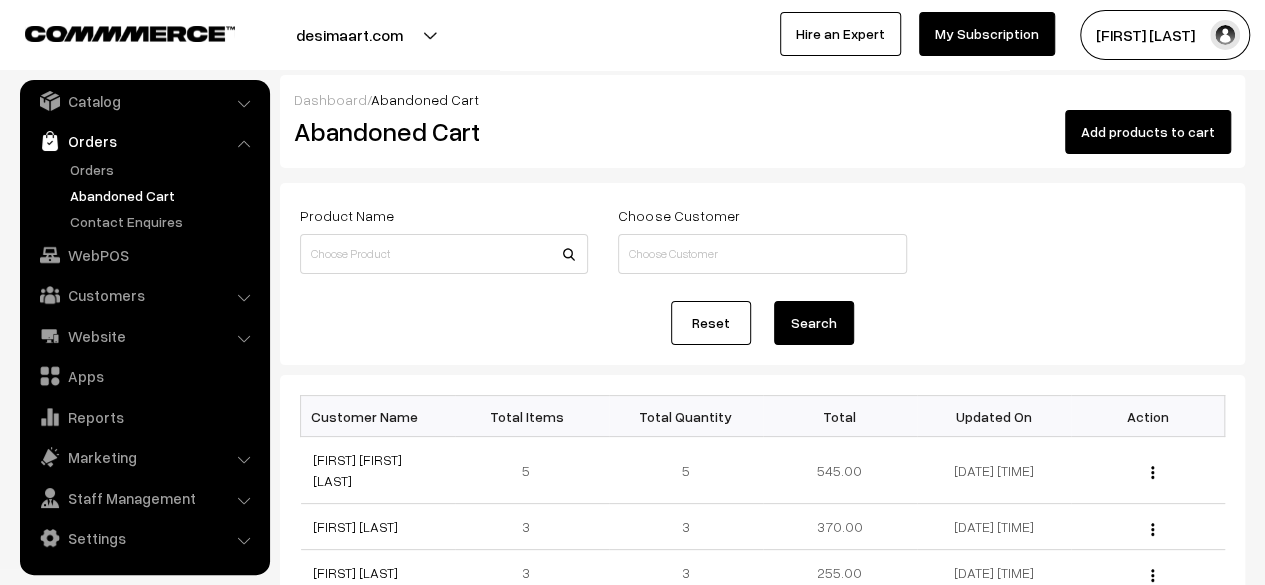 click on "Abandoned Cart" at bounding box center [164, 195] 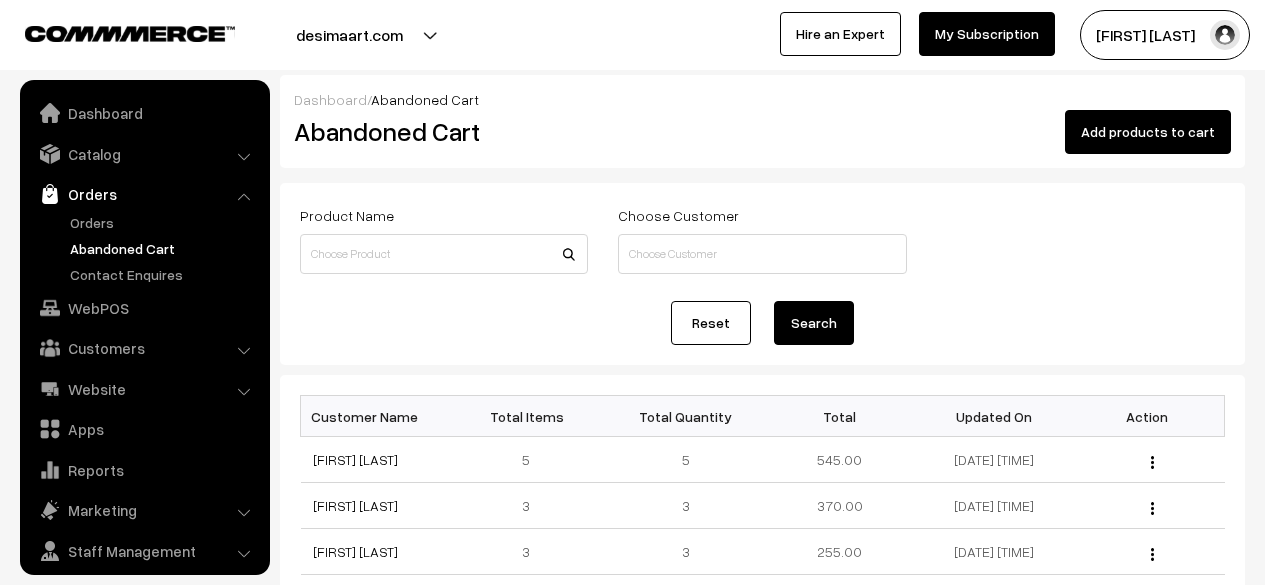 scroll, scrollTop: 0, scrollLeft: 0, axis: both 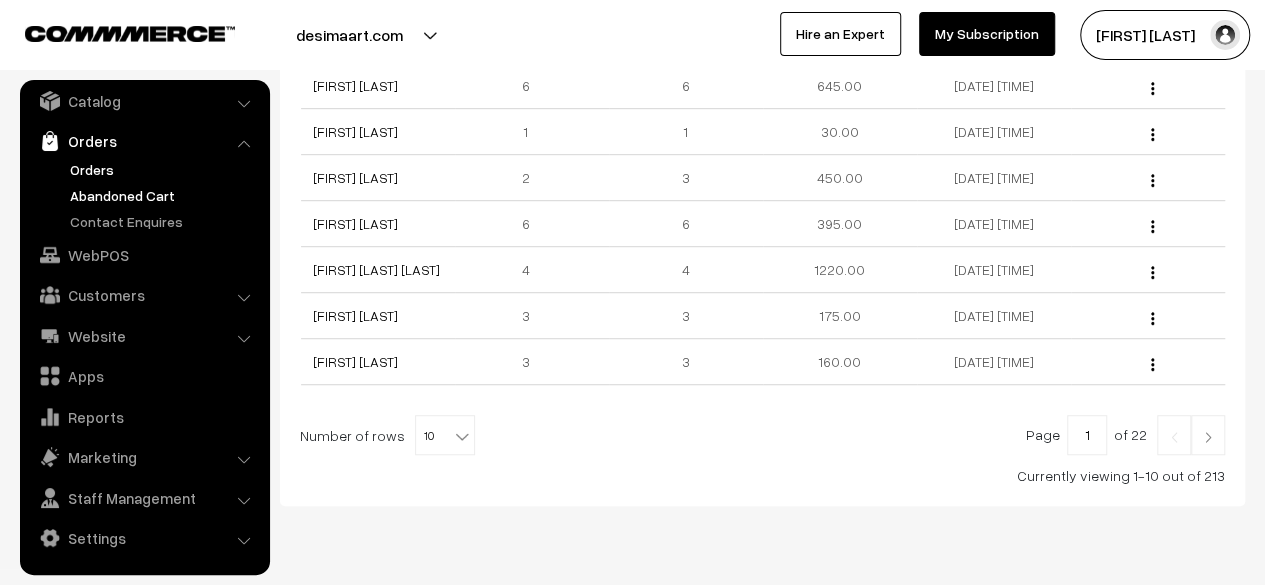 click on "Orders" at bounding box center [164, 169] 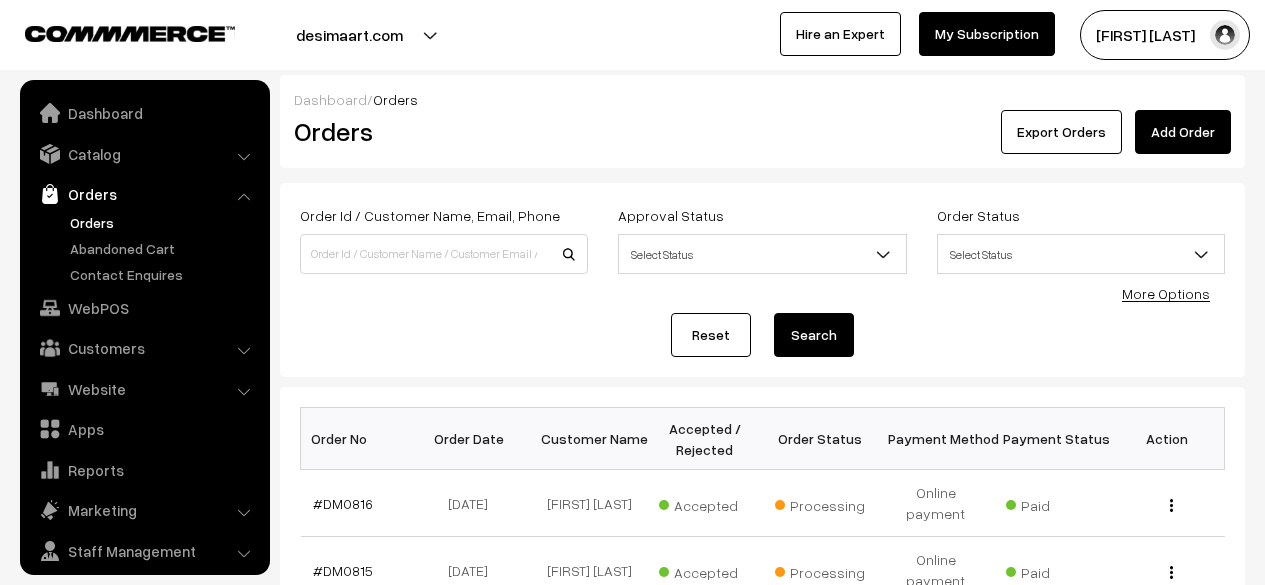 scroll, scrollTop: 0, scrollLeft: 0, axis: both 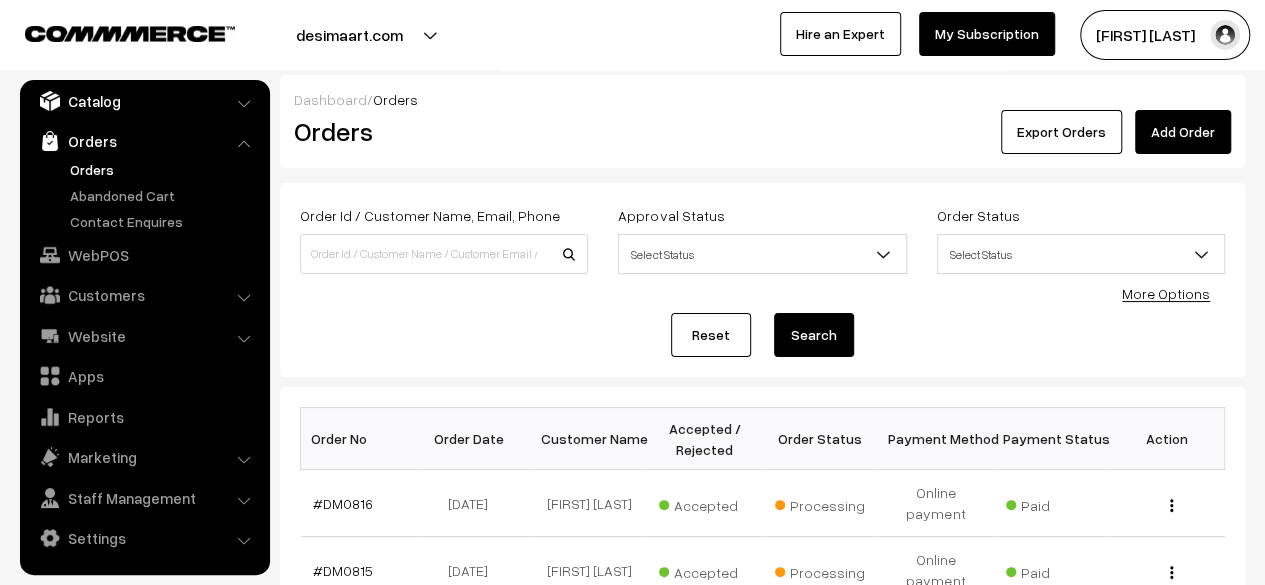 click on "Catalog" at bounding box center (144, 101) 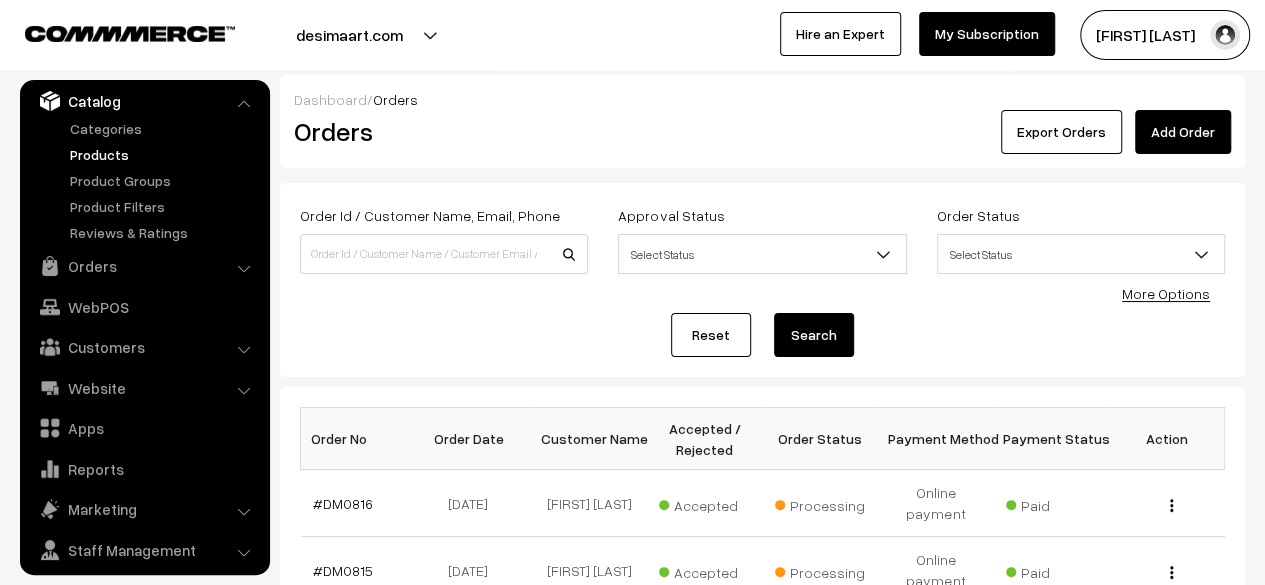 click on "Products" at bounding box center (164, 154) 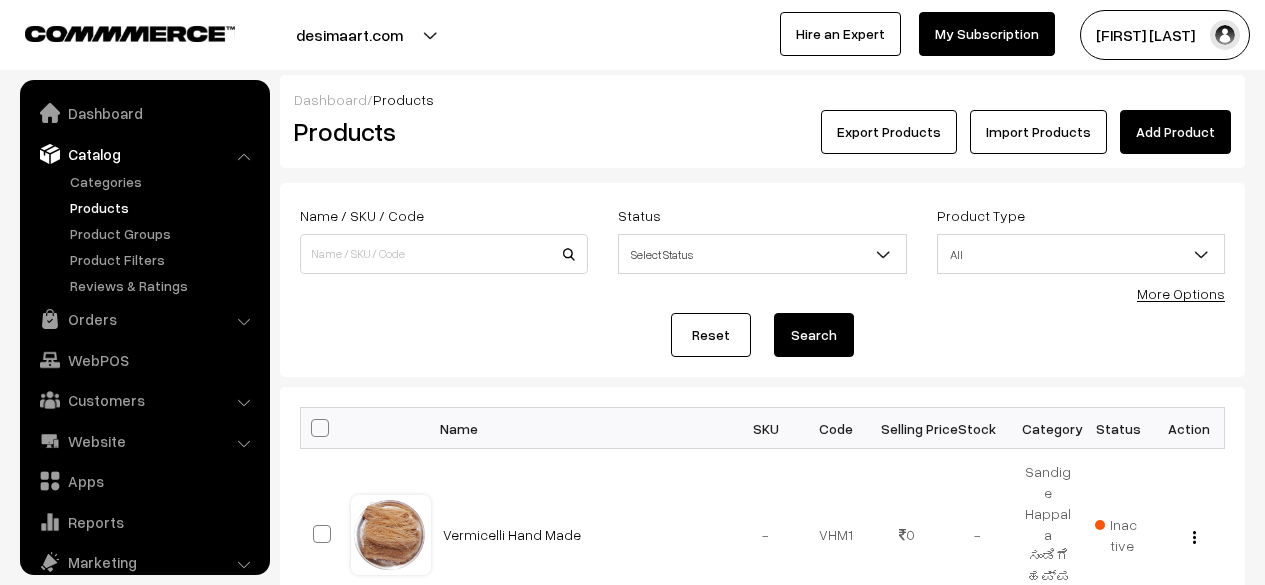 scroll, scrollTop: 0, scrollLeft: 0, axis: both 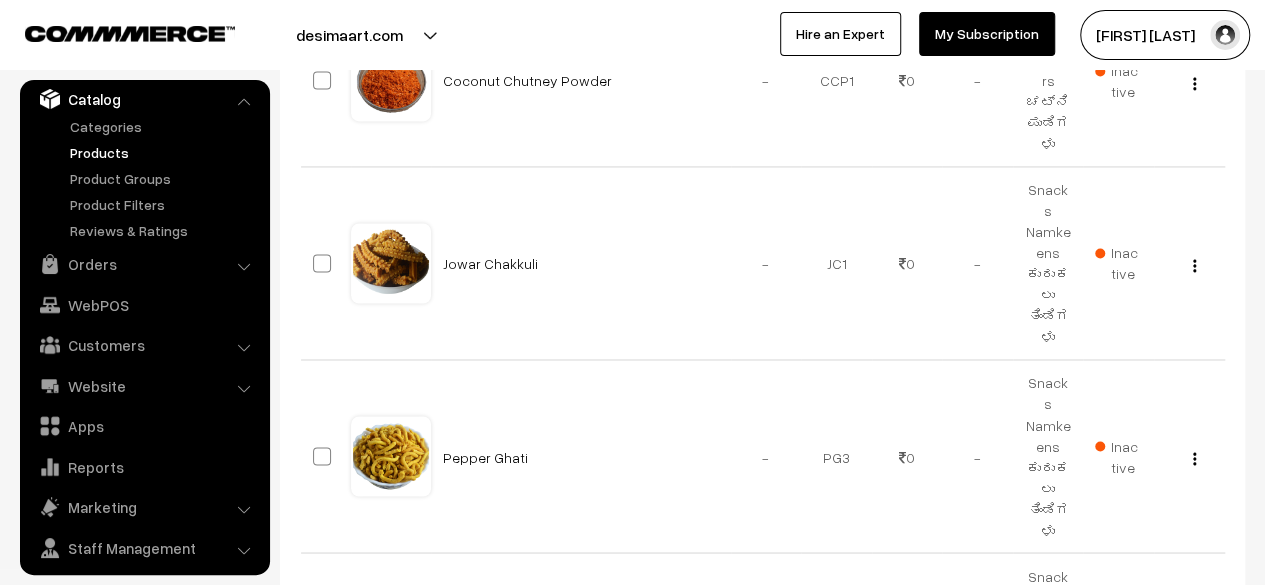 click at bounding box center [1208, 798] 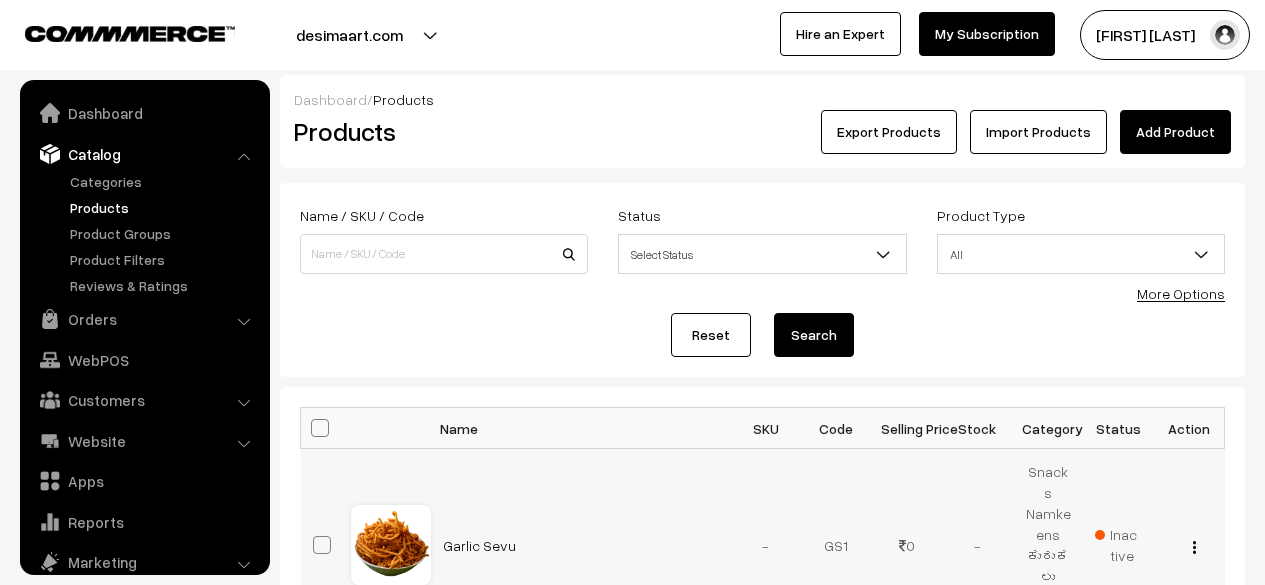 scroll, scrollTop: 0, scrollLeft: 0, axis: both 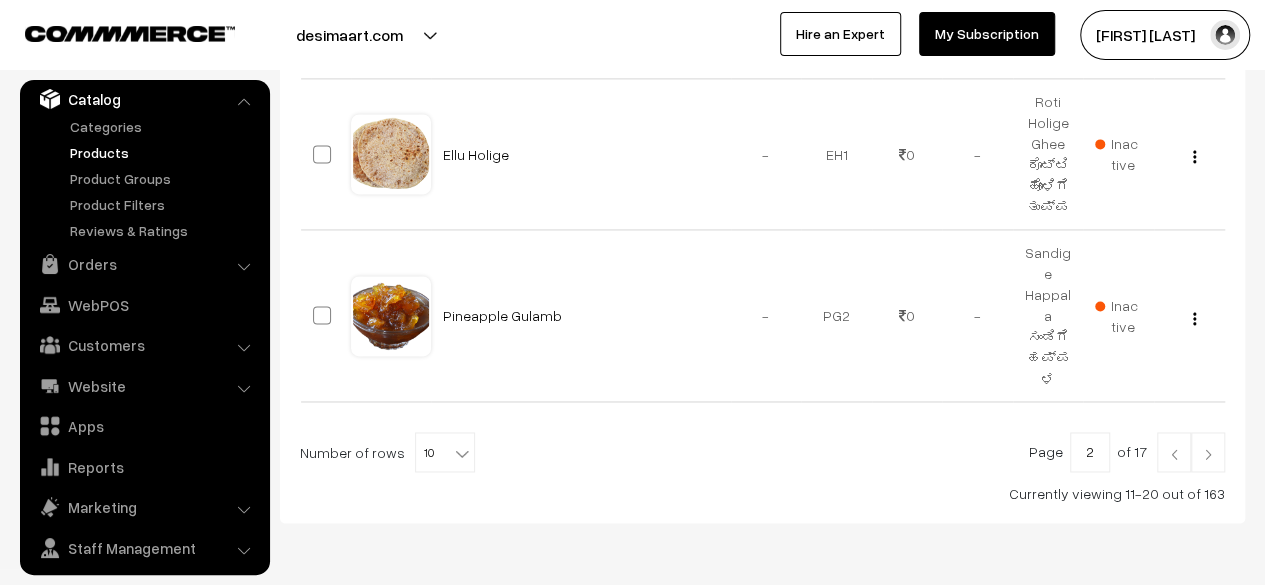 click at bounding box center [1208, 454] 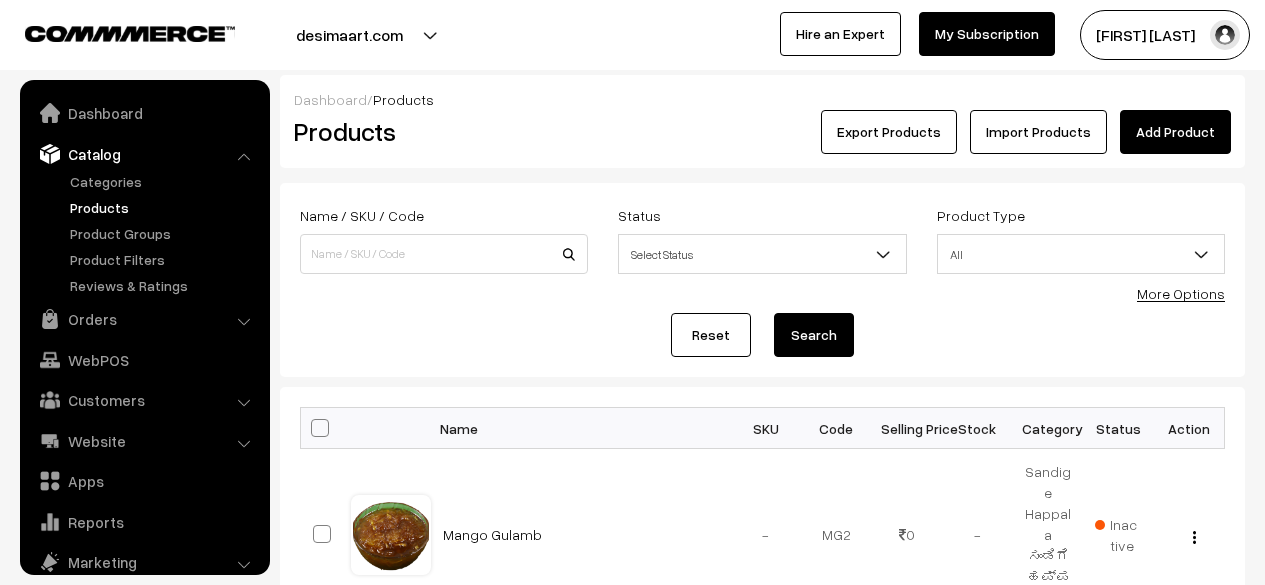 scroll, scrollTop: 366, scrollLeft: 0, axis: vertical 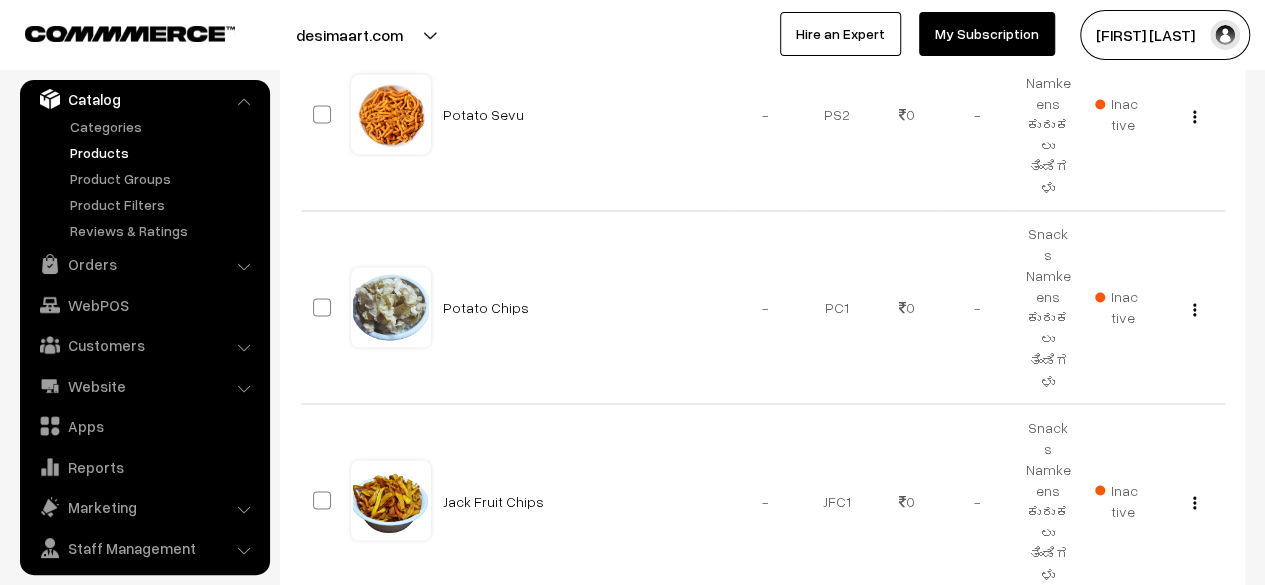 click at bounding box center (1208, 649) 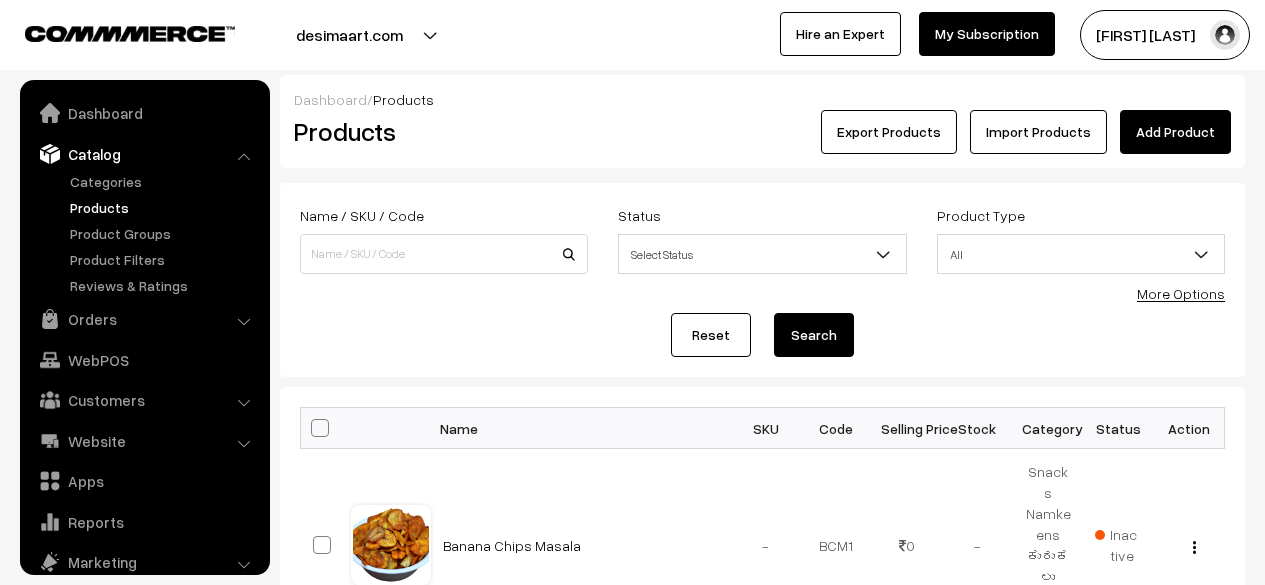 scroll, scrollTop: 0, scrollLeft: 0, axis: both 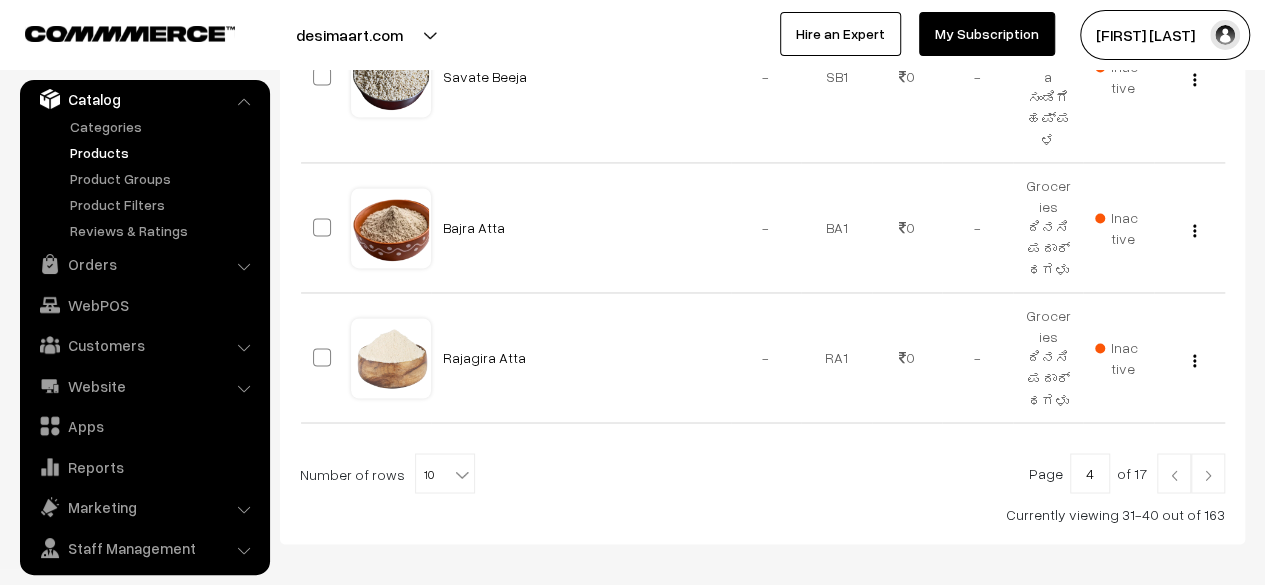 click at bounding box center [1208, 475] 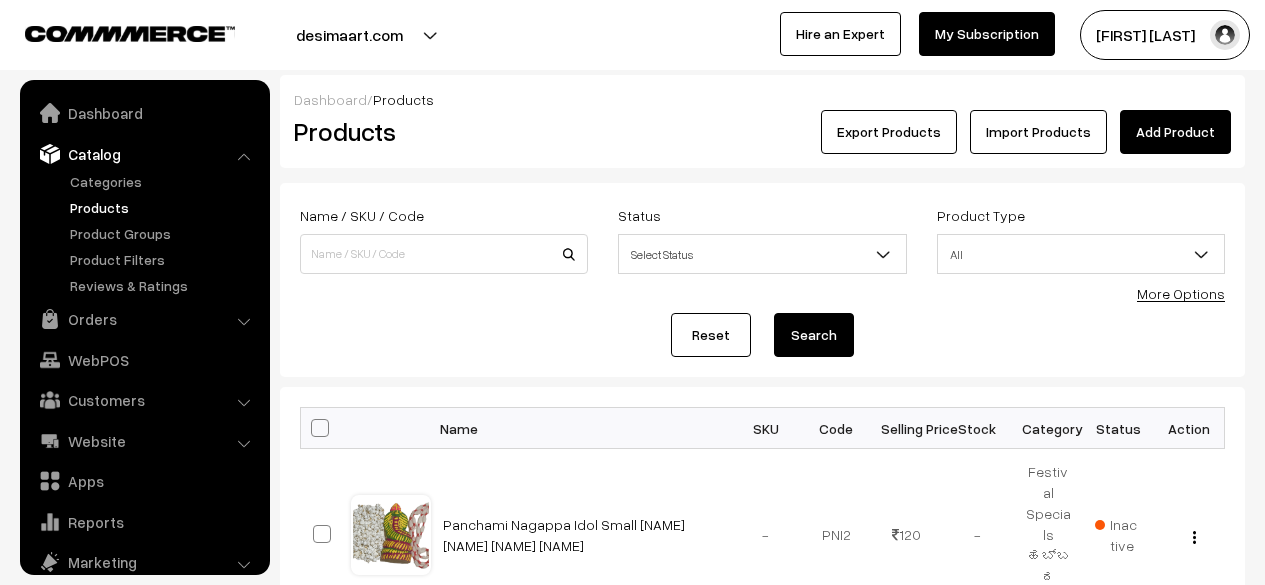 scroll, scrollTop: 200, scrollLeft: 0, axis: vertical 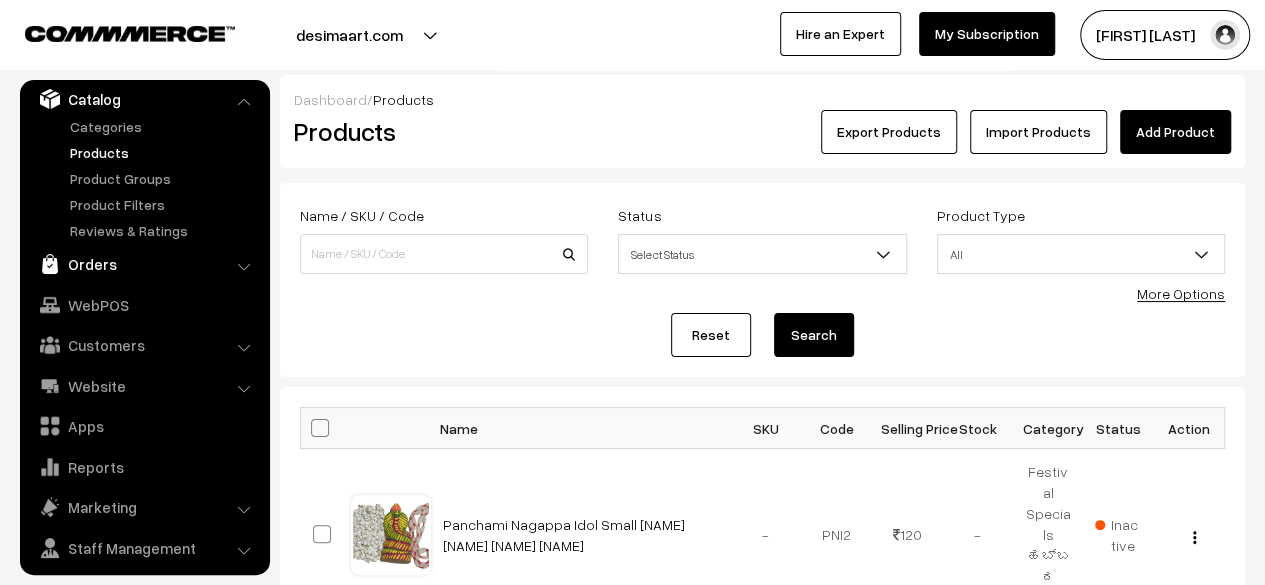 click on "Orders" at bounding box center [144, 264] 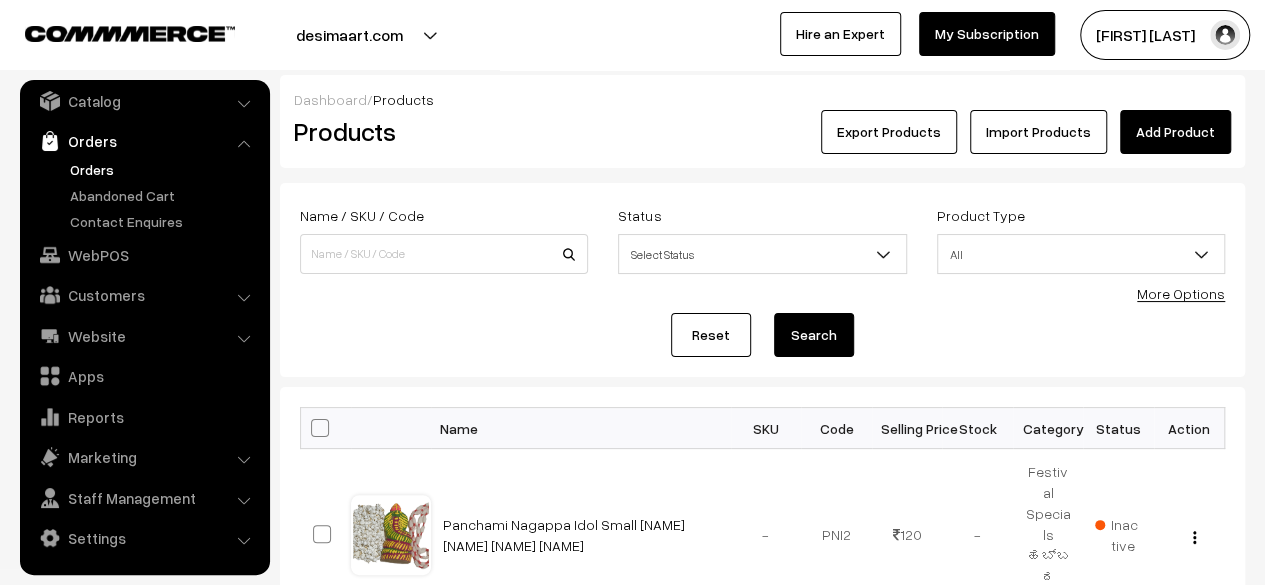 click on "Orders" at bounding box center [164, 169] 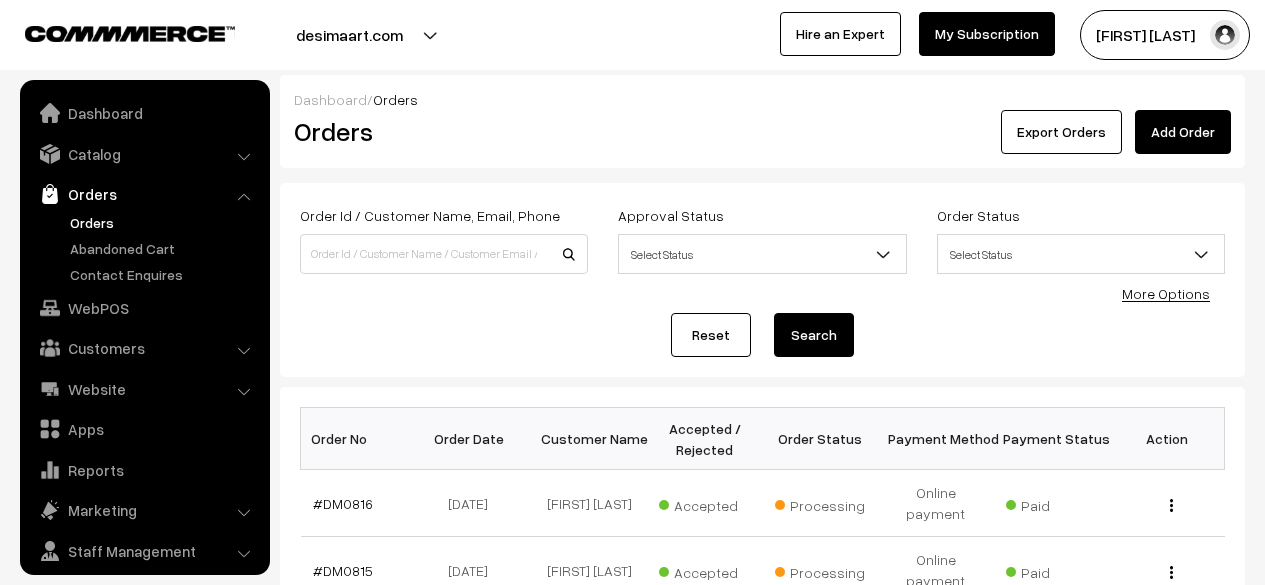 scroll, scrollTop: 0, scrollLeft: 0, axis: both 